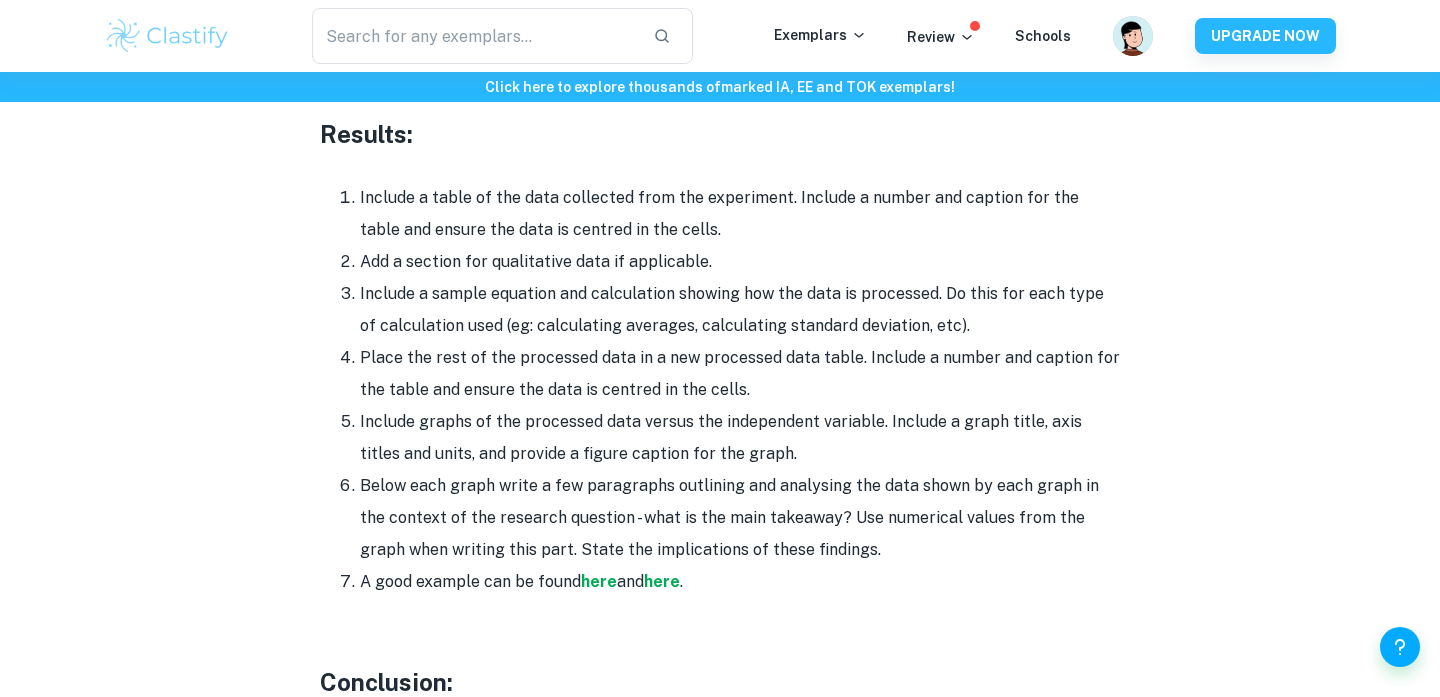 scroll, scrollTop: 4627, scrollLeft: 0, axis: vertical 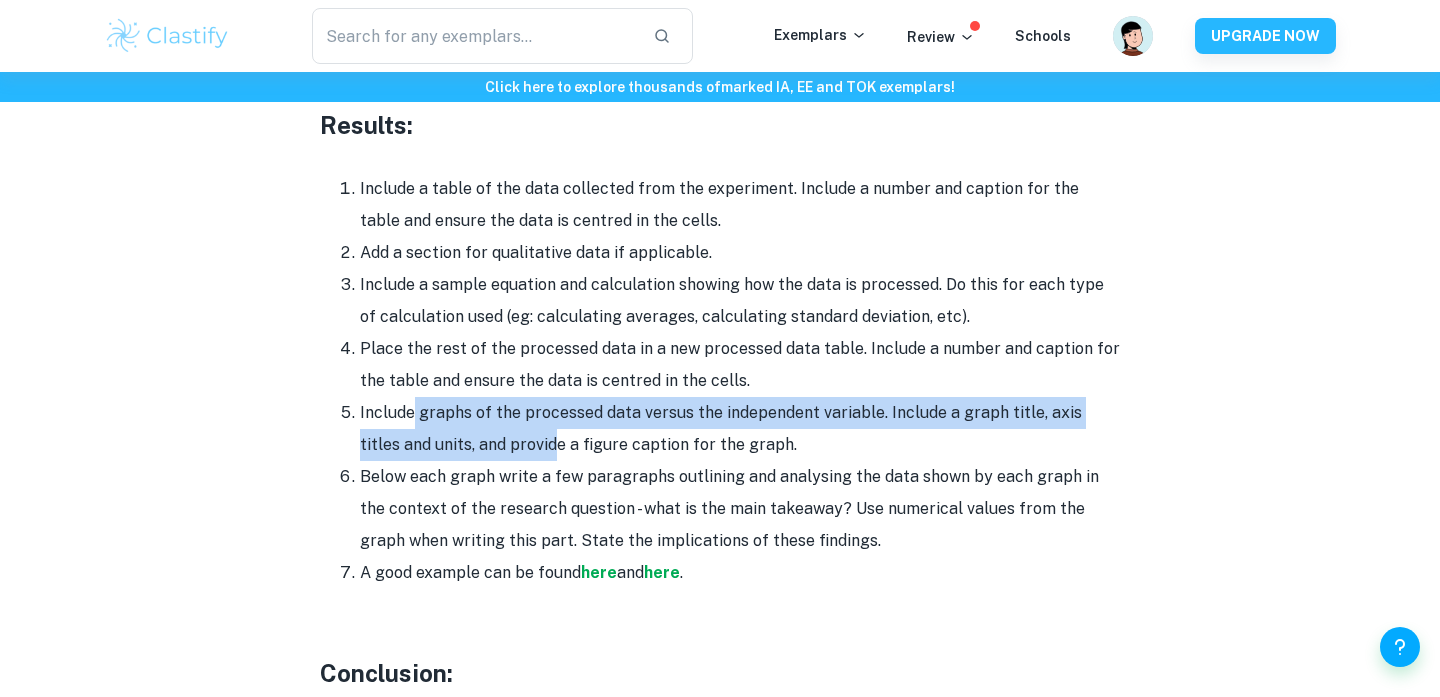 drag, startPoint x: 413, startPoint y: 375, endPoint x: 515, endPoint y: 417, distance: 110.308655 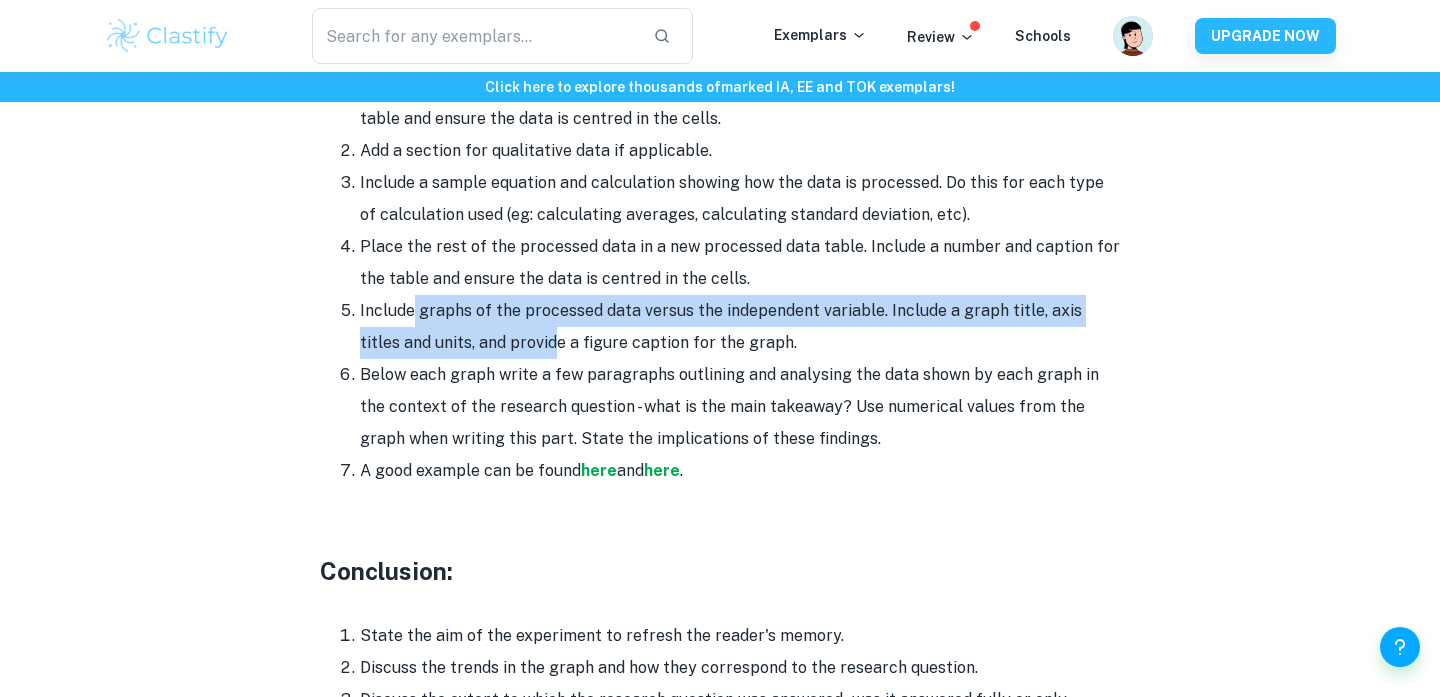 scroll, scrollTop: 4735, scrollLeft: 0, axis: vertical 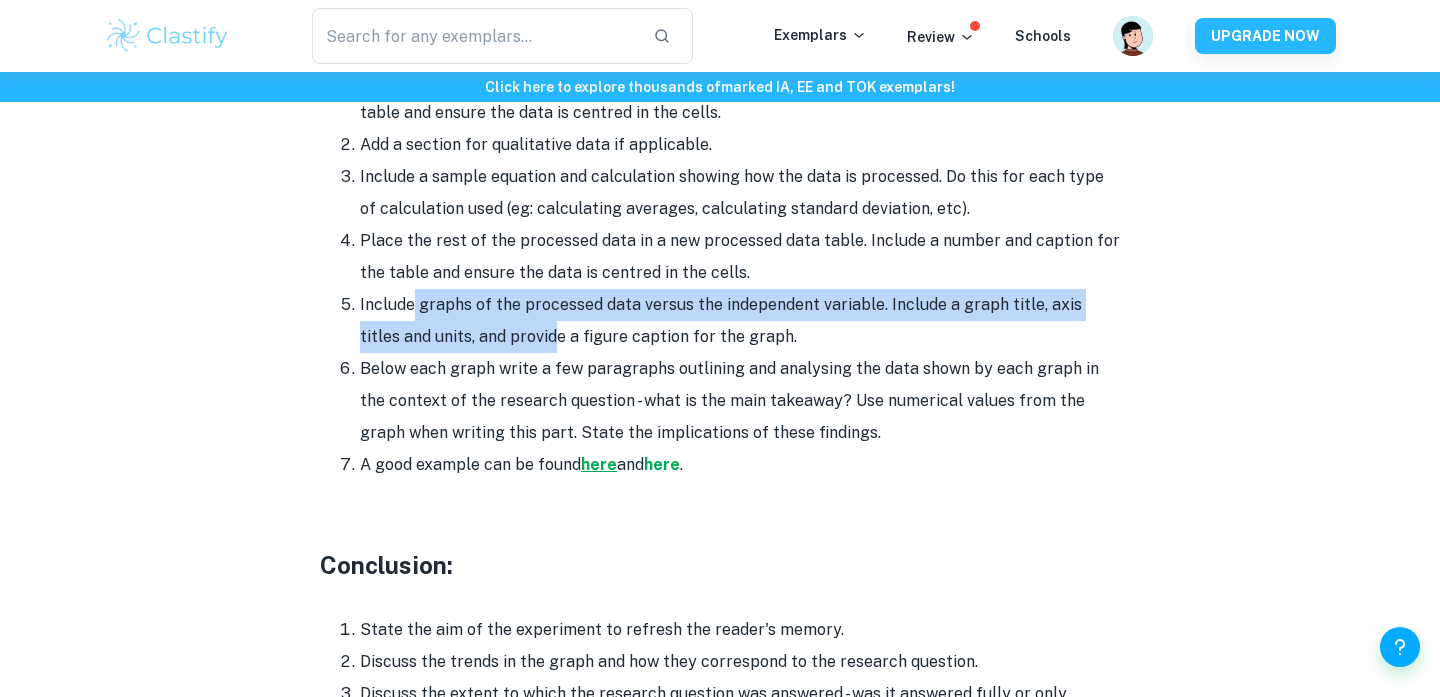 click on "here" at bounding box center (599, 464) 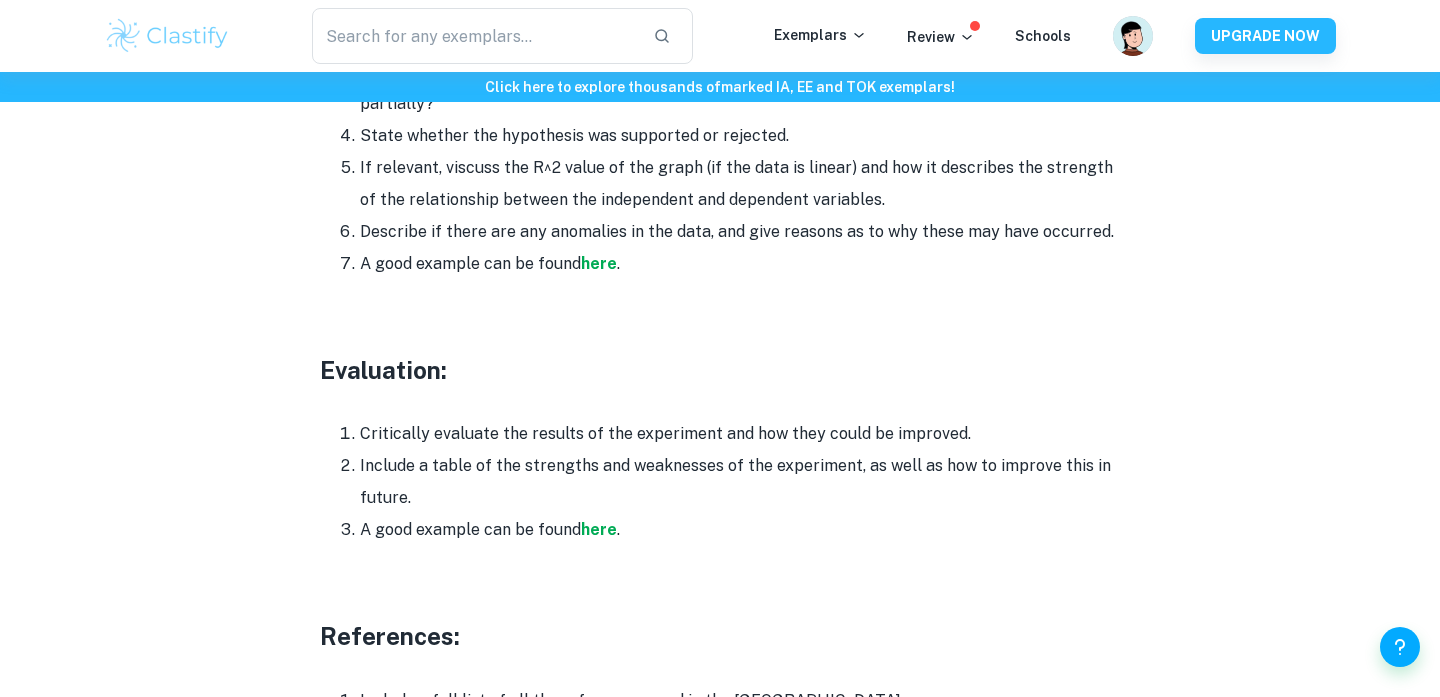 scroll, scrollTop: 5359, scrollLeft: 0, axis: vertical 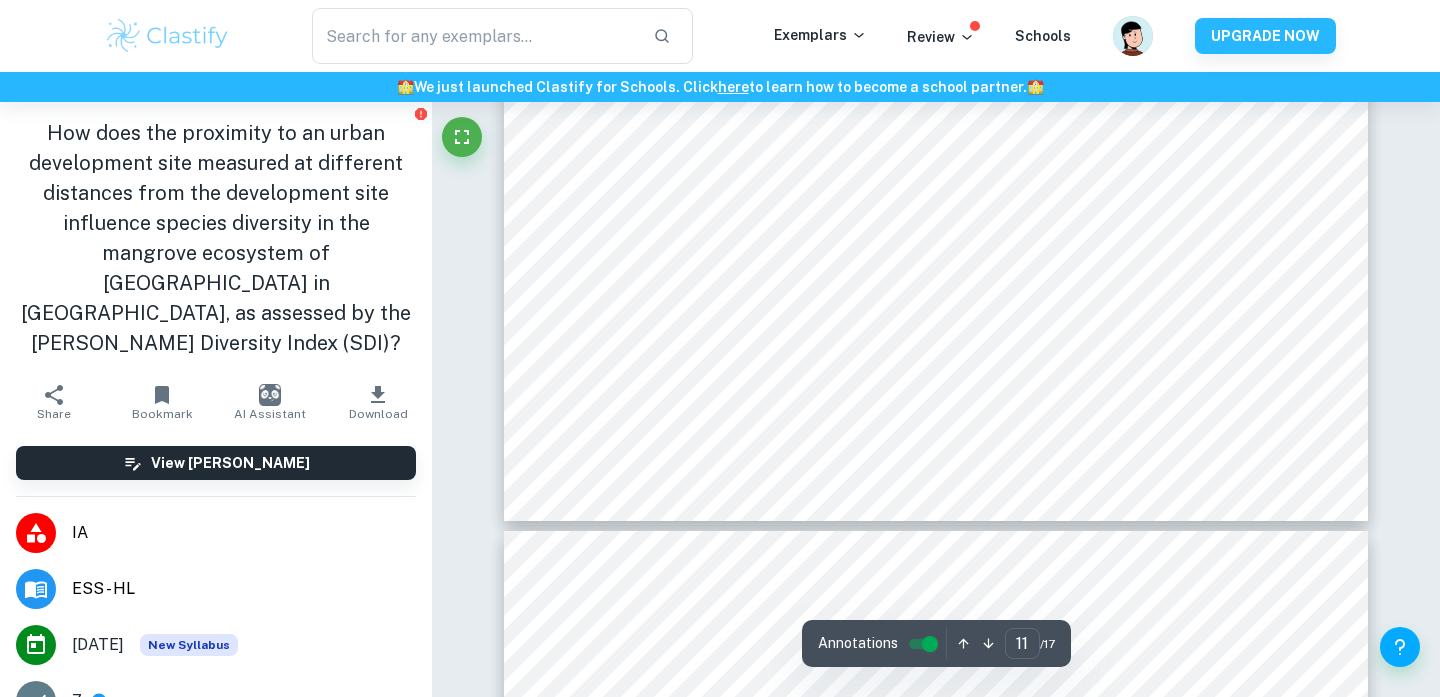 type on "12" 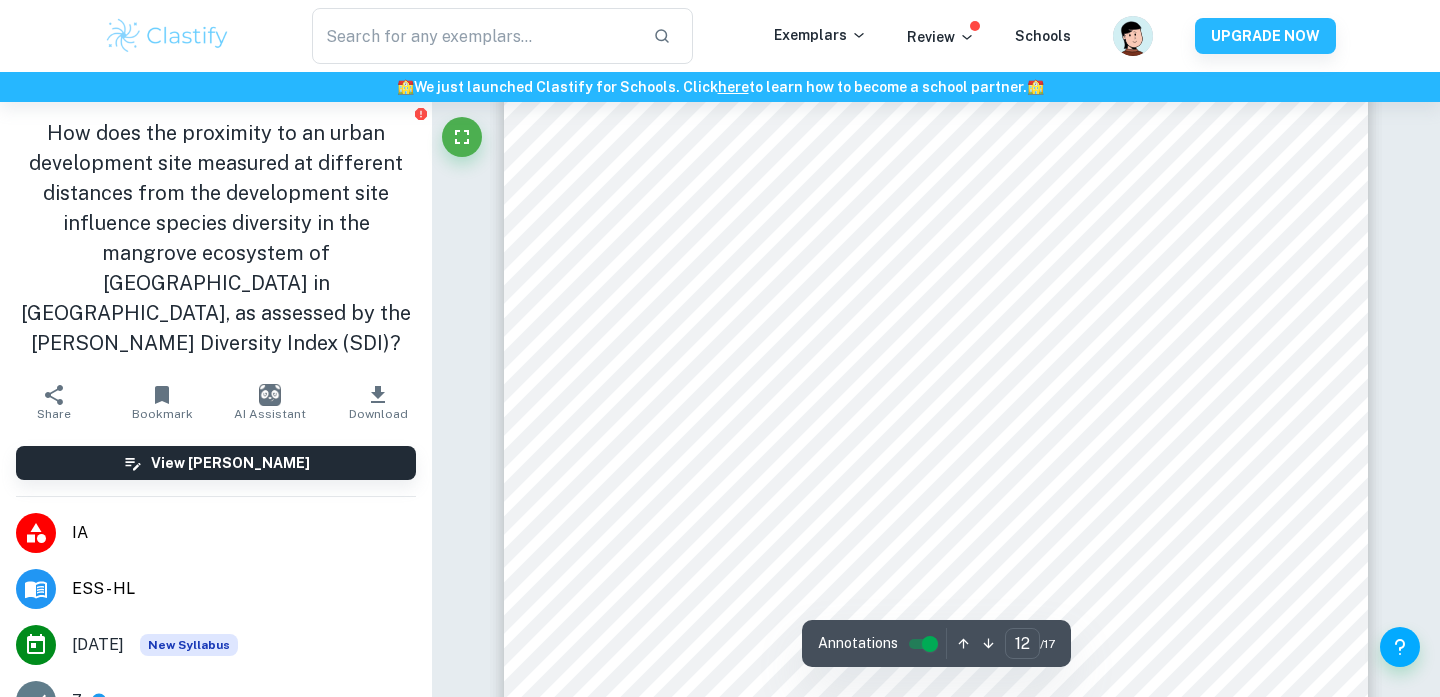 scroll, scrollTop: 12931, scrollLeft: 0, axis: vertical 